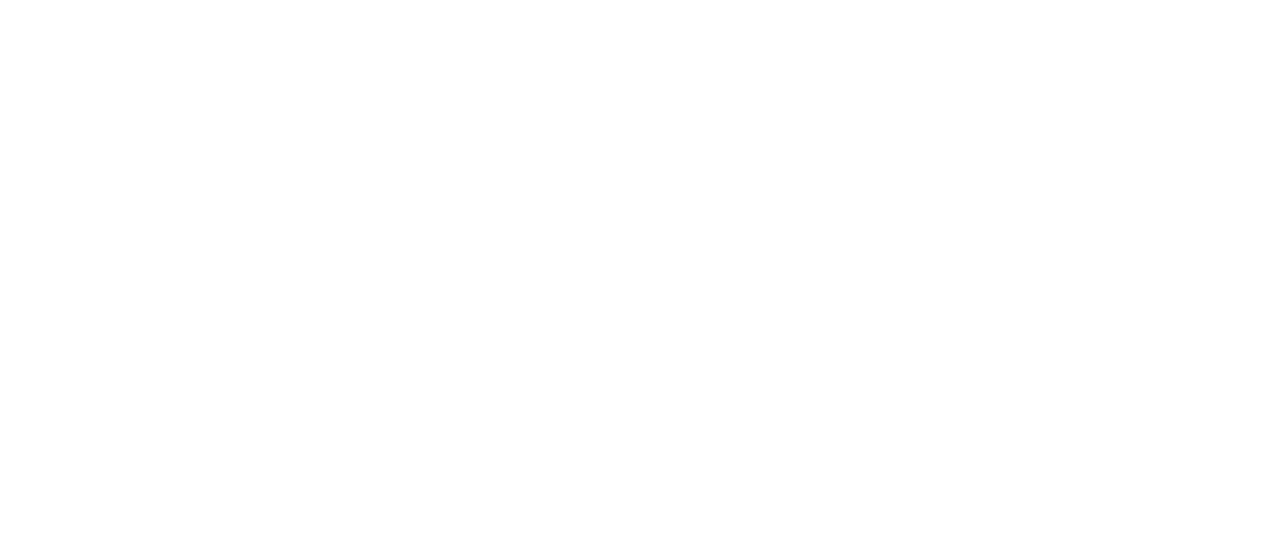 scroll, scrollTop: 0, scrollLeft: 0, axis: both 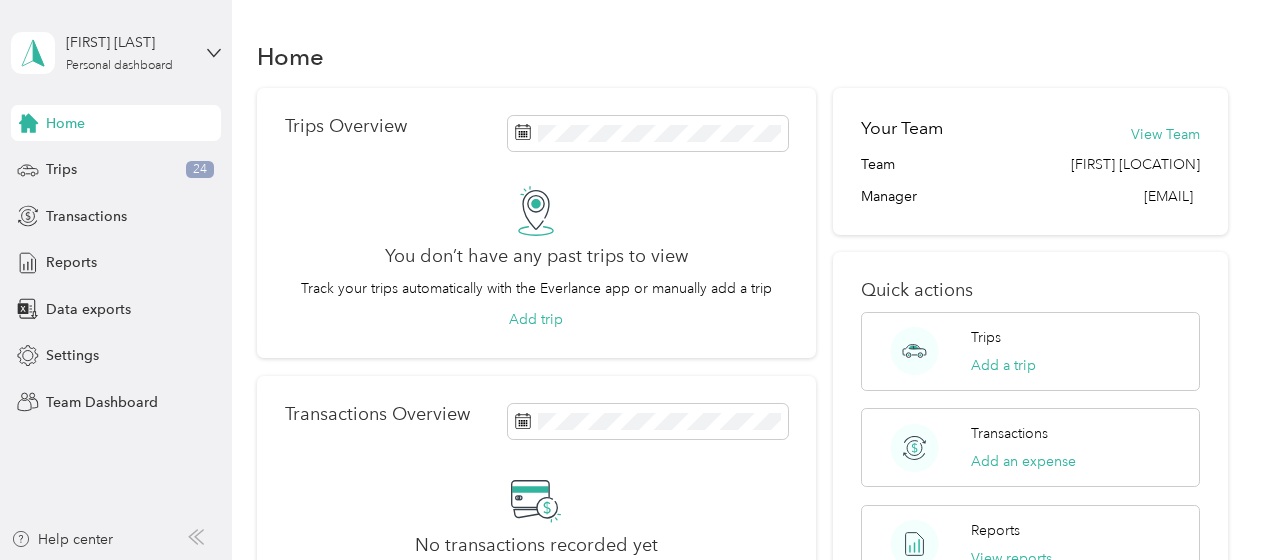 click on "[FIRST] [LAST] Personal dashboard" at bounding box center [116, 53] 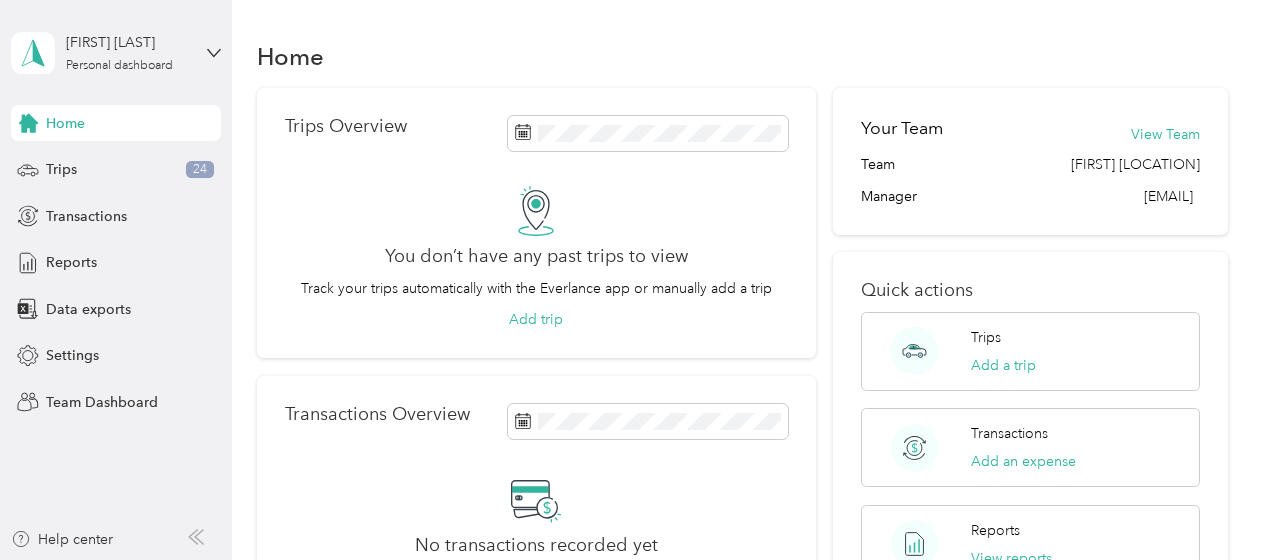 click on "Team dashboard" at bounding box center (163, 162) 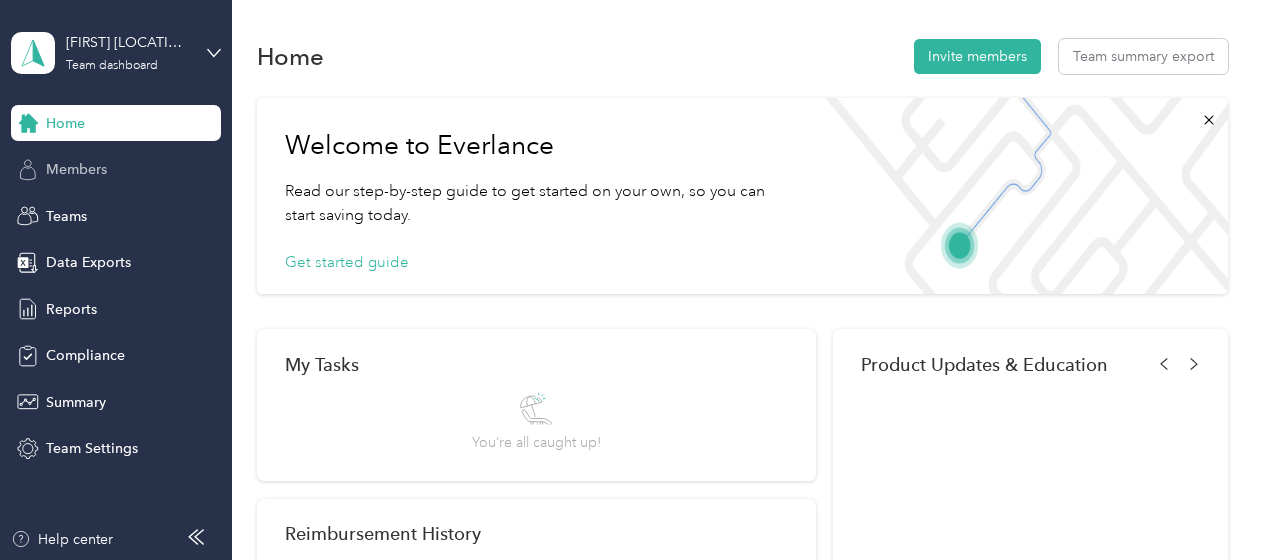 click on "Members" at bounding box center [76, 169] 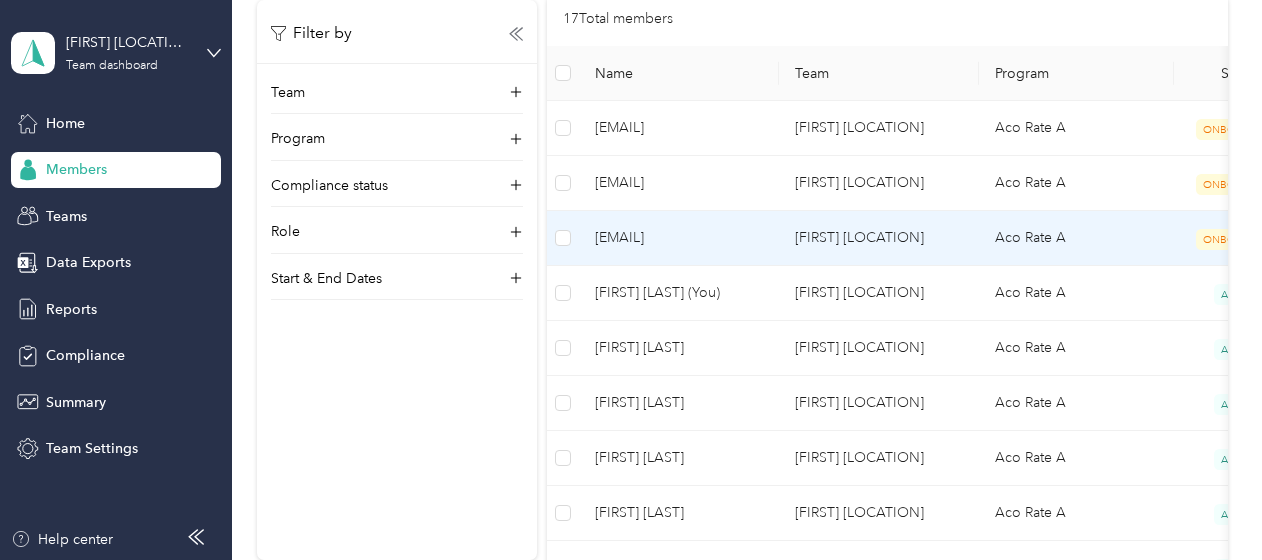 scroll, scrollTop: 500, scrollLeft: 0, axis: vertical 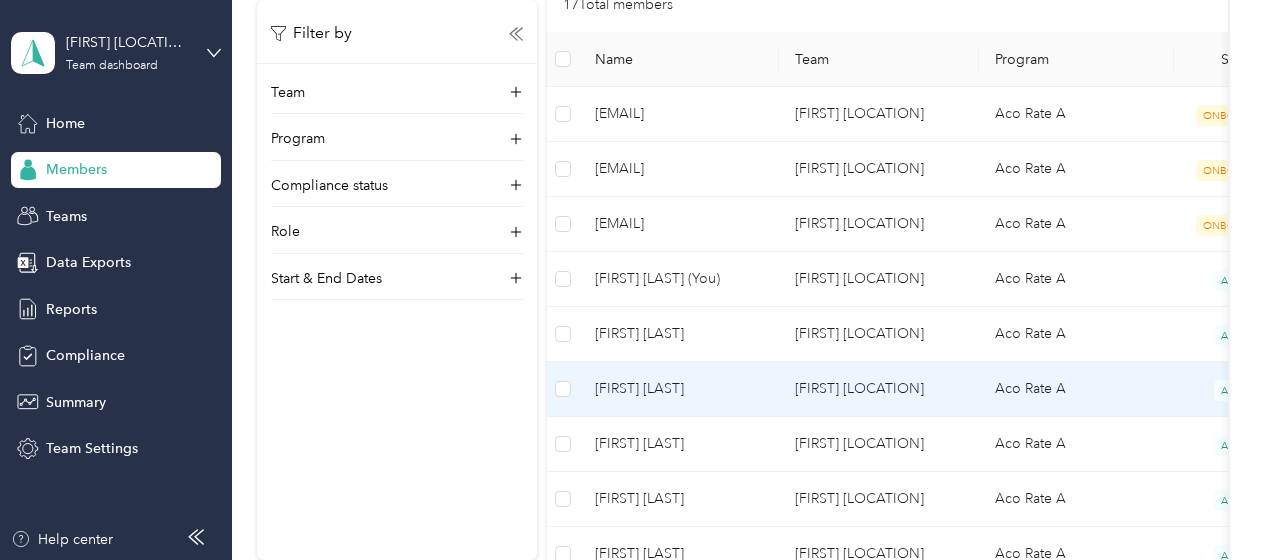 click on "[FIRST] [LAST]" at bounding box center (679, 389) 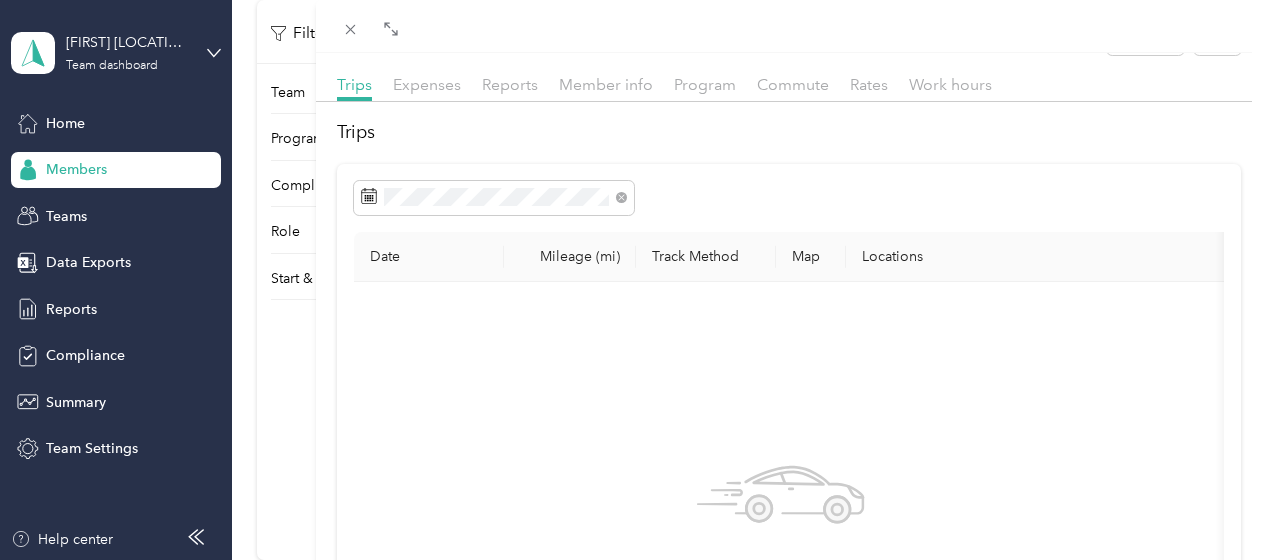 scroll, scrollTop: 0, scrollLeft: 0, axis: both 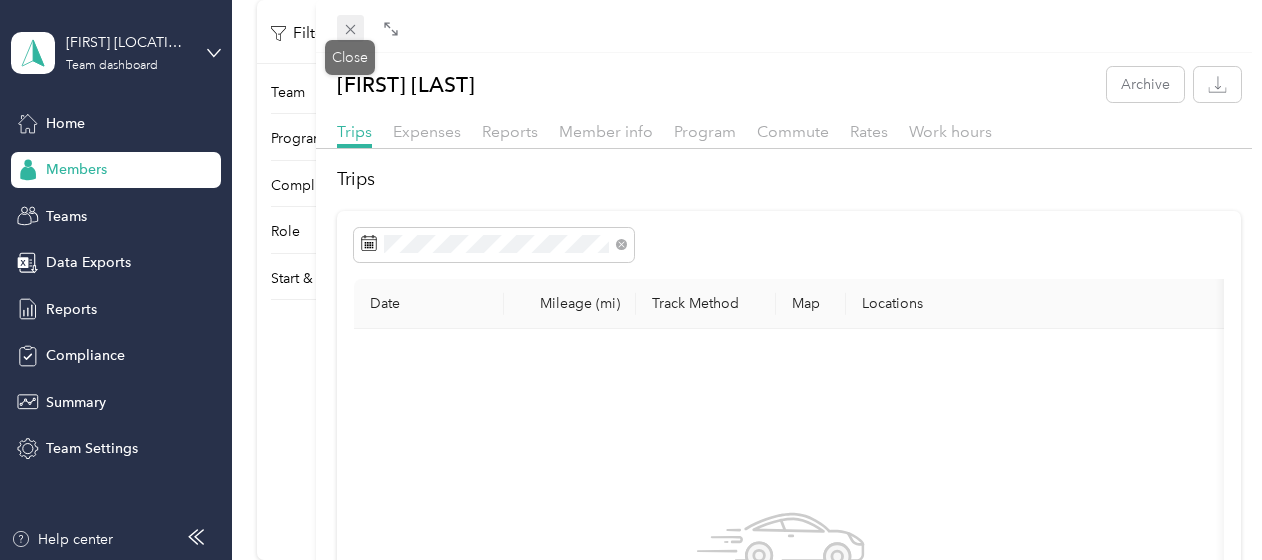 click 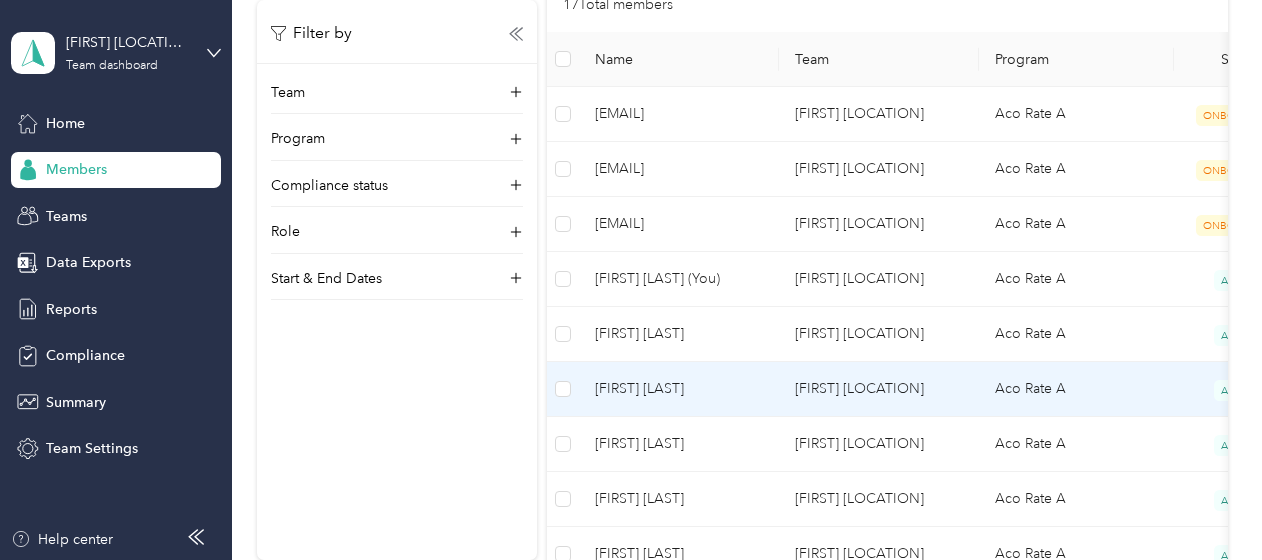 click on "[FIRST] [LAST]" at bounding box center [679, 389] 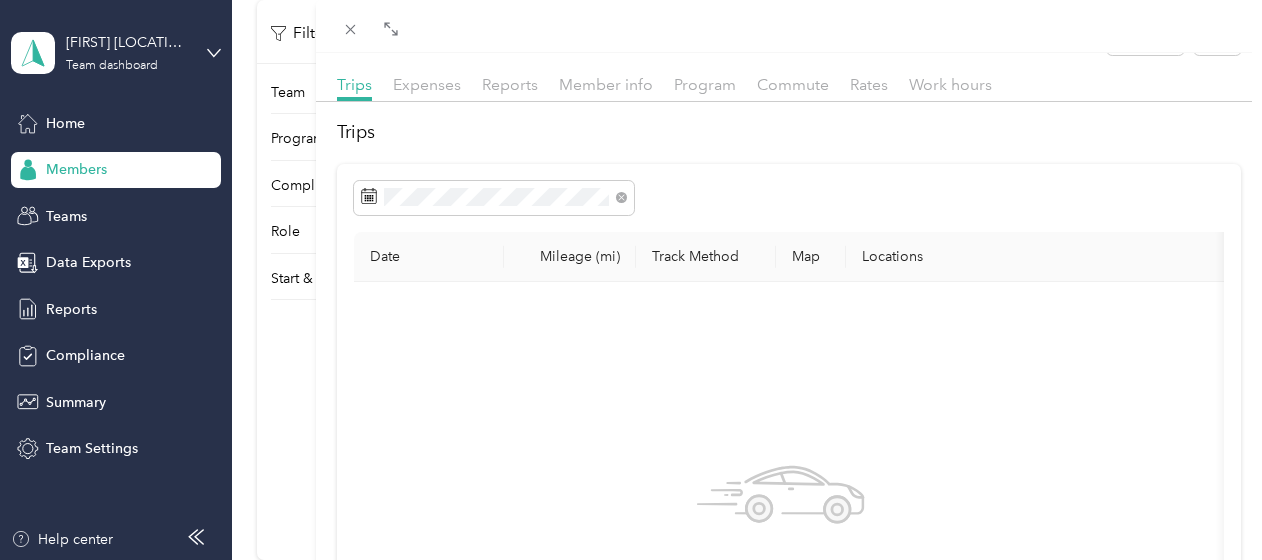 scroll, scrollTop: 0, scrollLeft: 0, axis: both 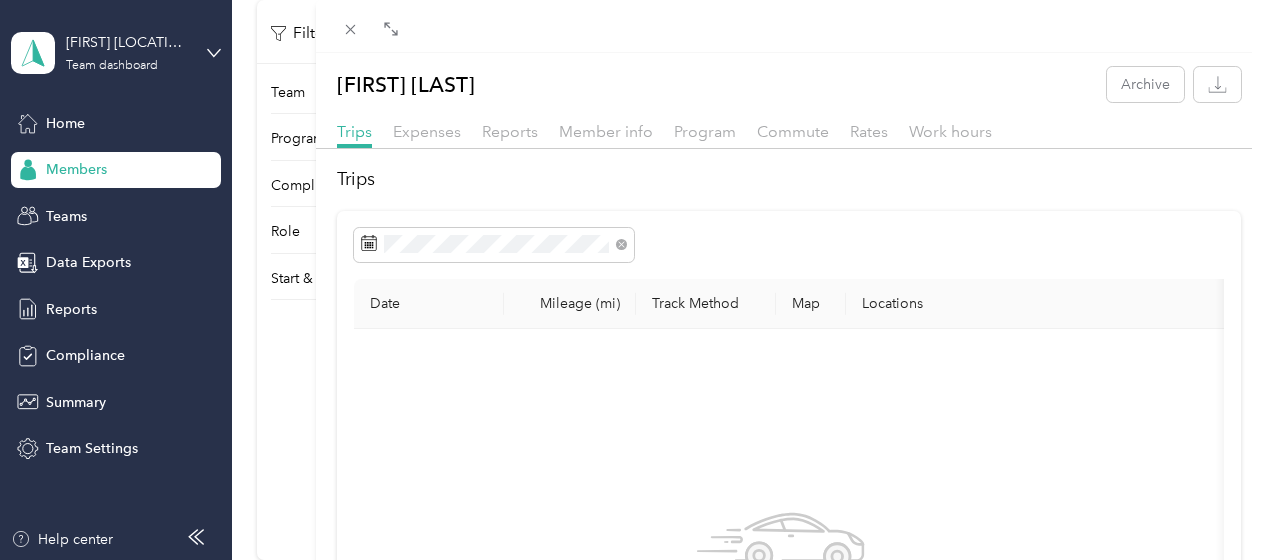 drag, startPoint x: 270, startPoint y: 374, endPoint x: 280, endPoint y: 368, distance: 11.661903 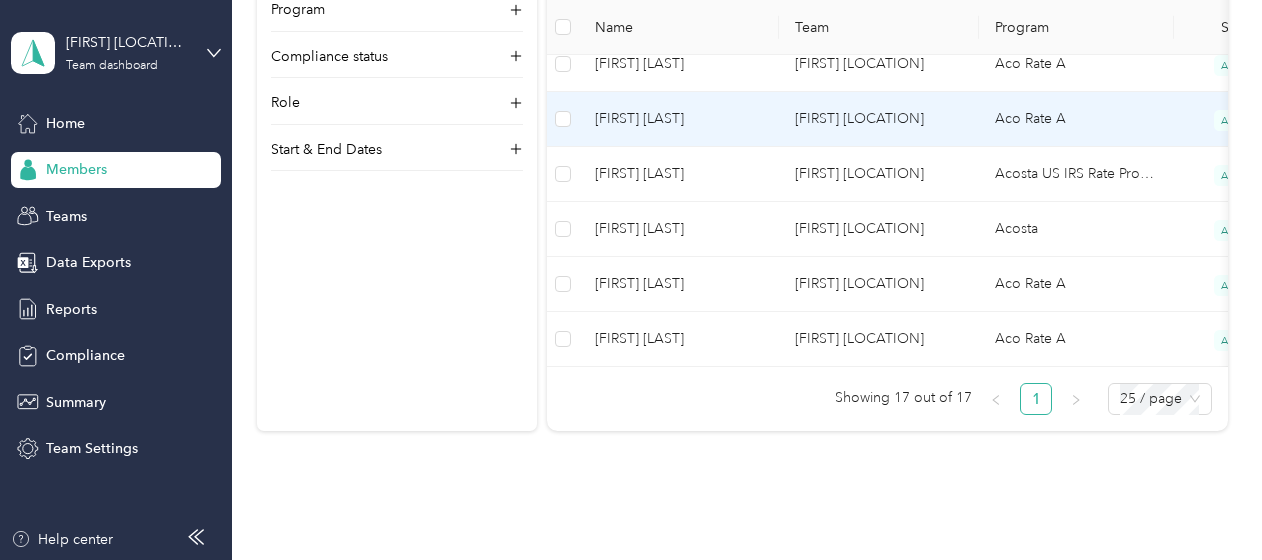 scroll, scrollTop: 1200, scrollLeft: 0, axis: vertical 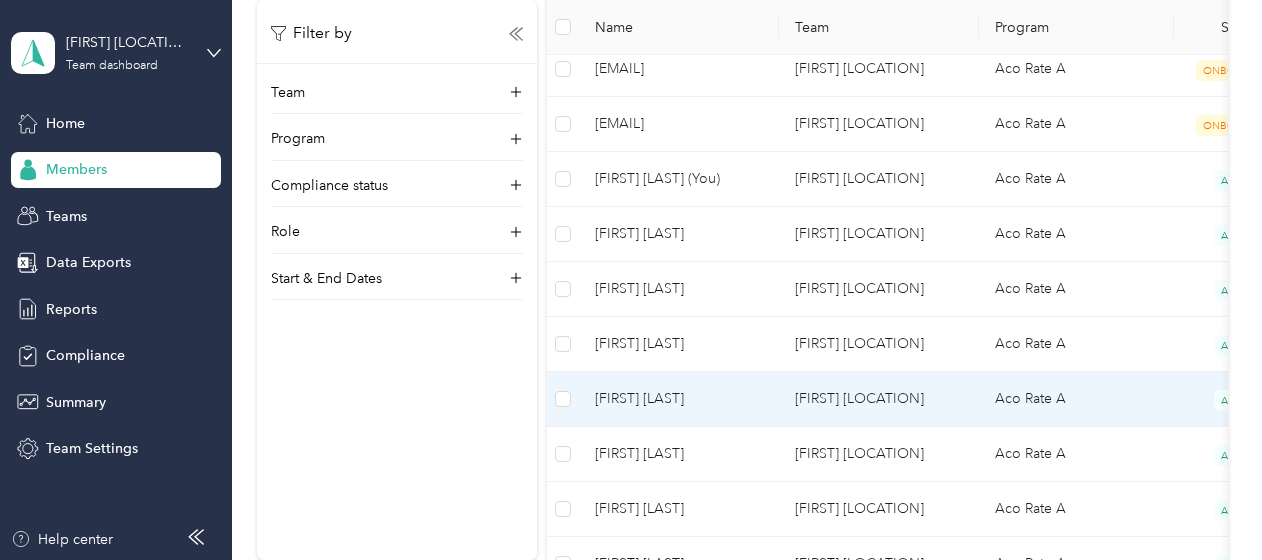 click on "[FIRST] [LAST]" at bounding box center [679, 399] 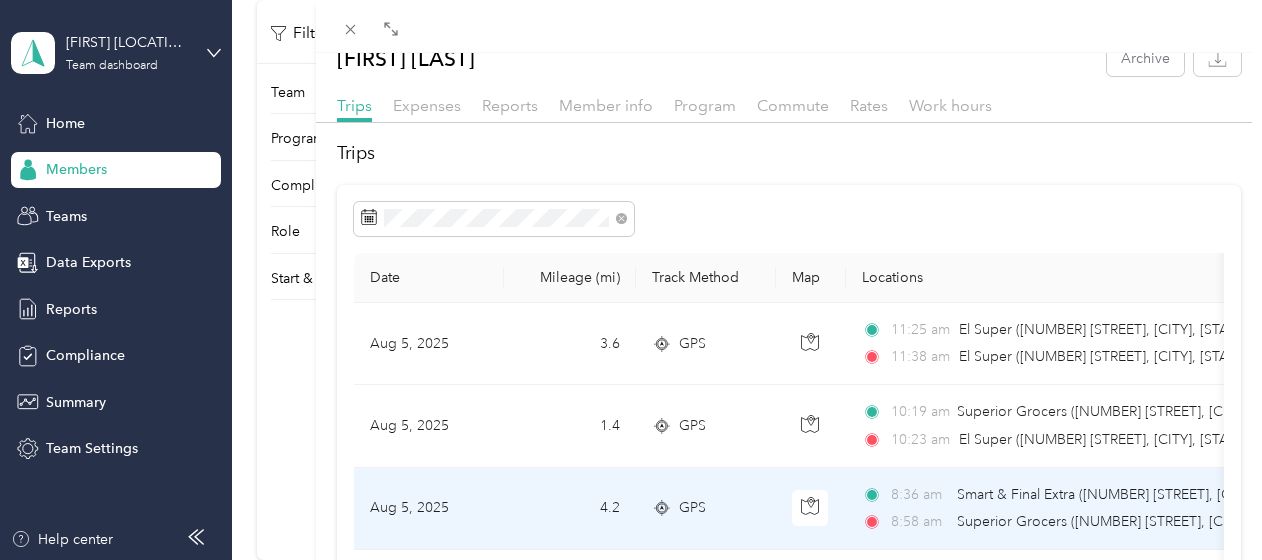 scroll, scrollTop: 0, scrollLeft: 0, axis: both 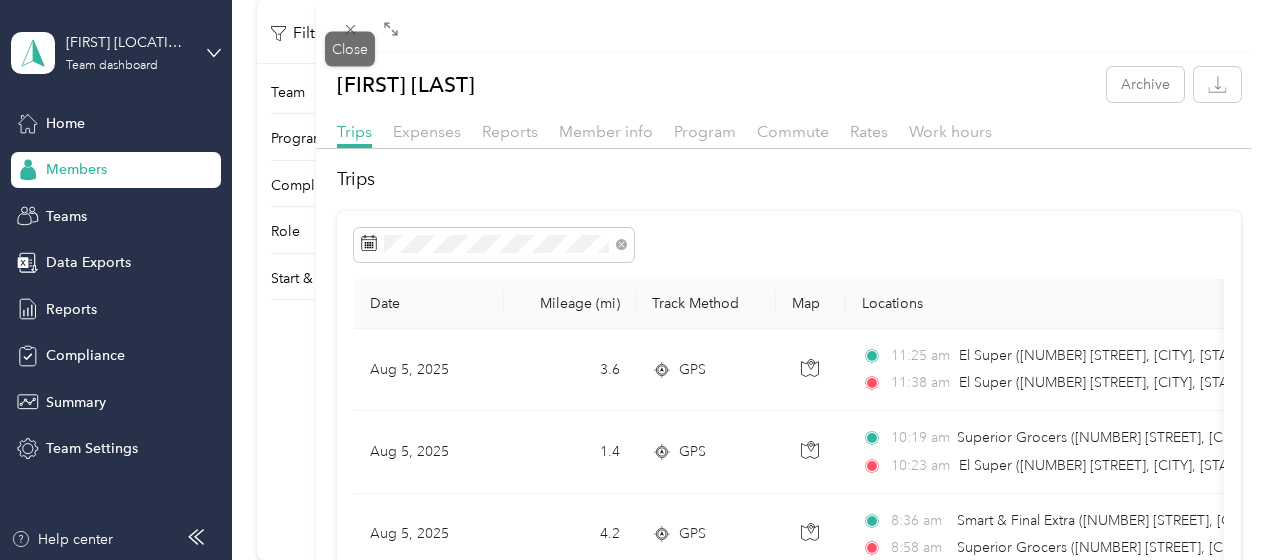 click 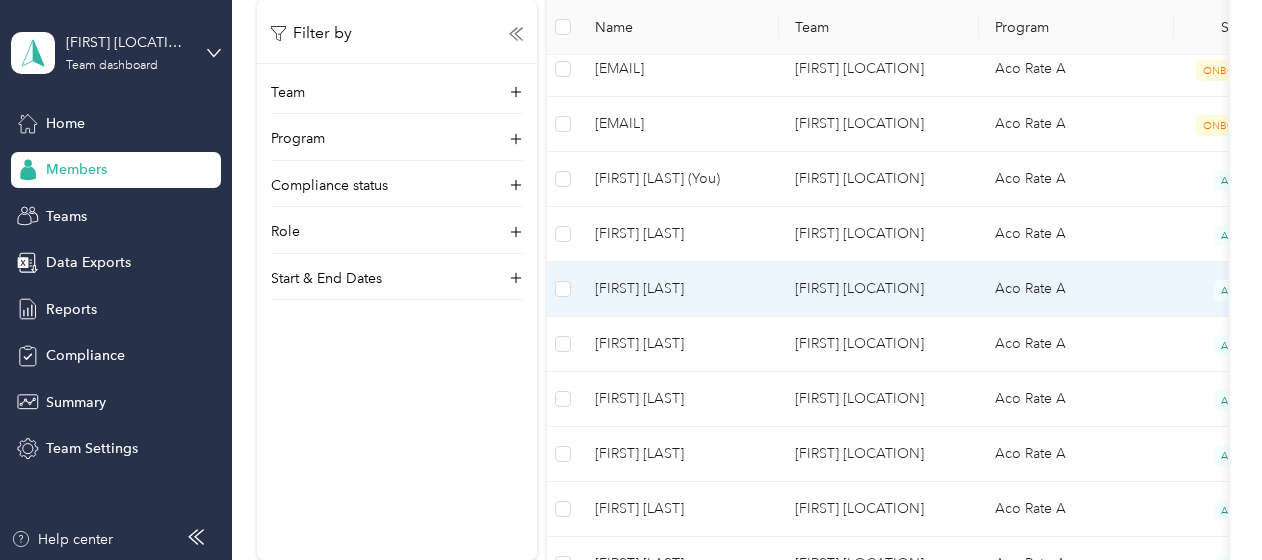 click on "[FIRST] [LAST]" at bounding box center [679, 289] 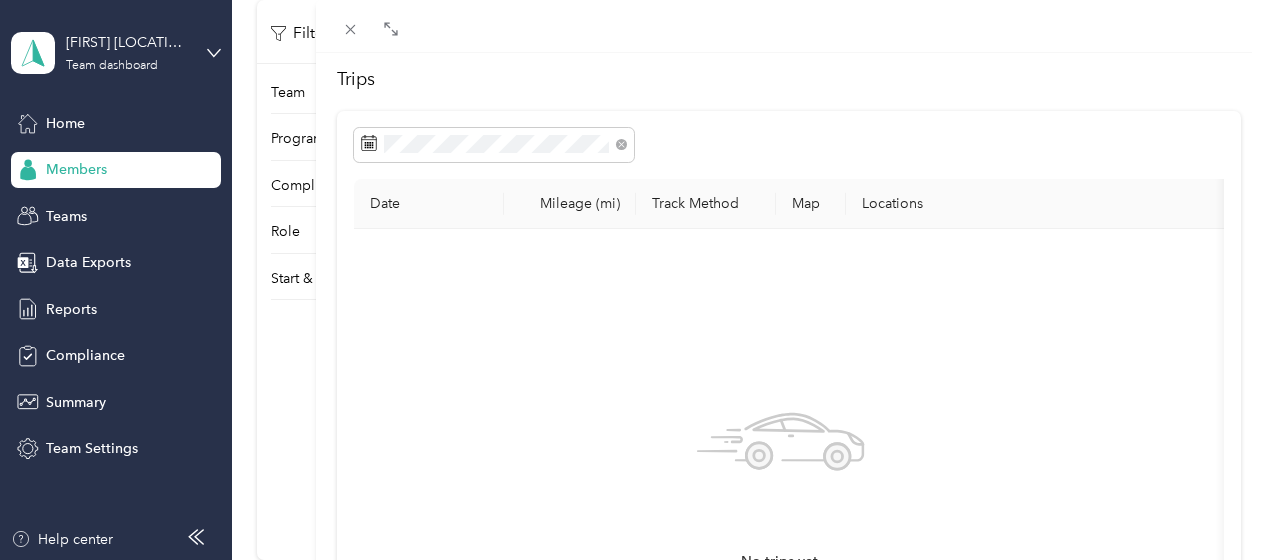scroll, scrollTop: 0, scrollLeft: 0, axis: both 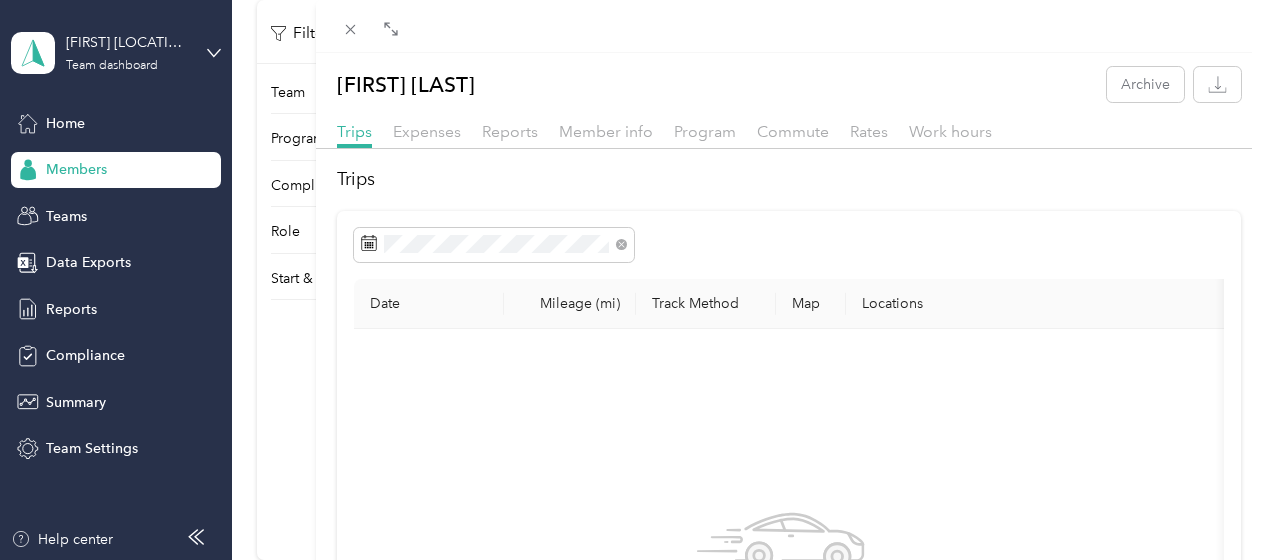 click on "Date Mileage (mi) Track Method Map Locations Mileage value Purpose               No trips yet." at bounding box center [789, 568] 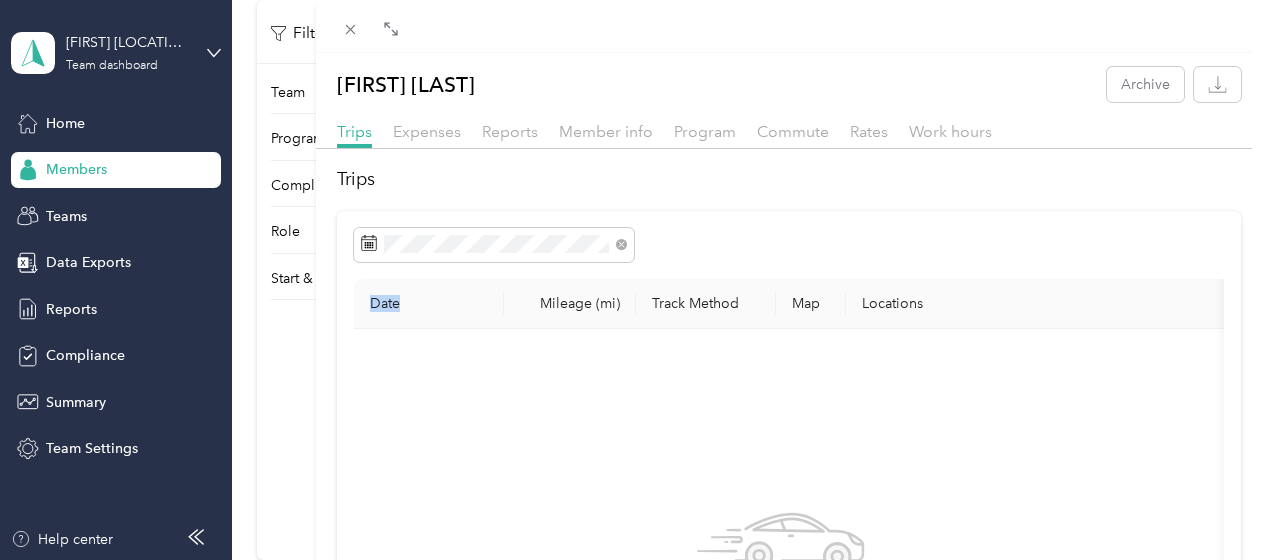 click on "Date Mileage (mi) Track Method Map Locations Mileage value Purpose               No trips yet." at bounding box center (789, 568) 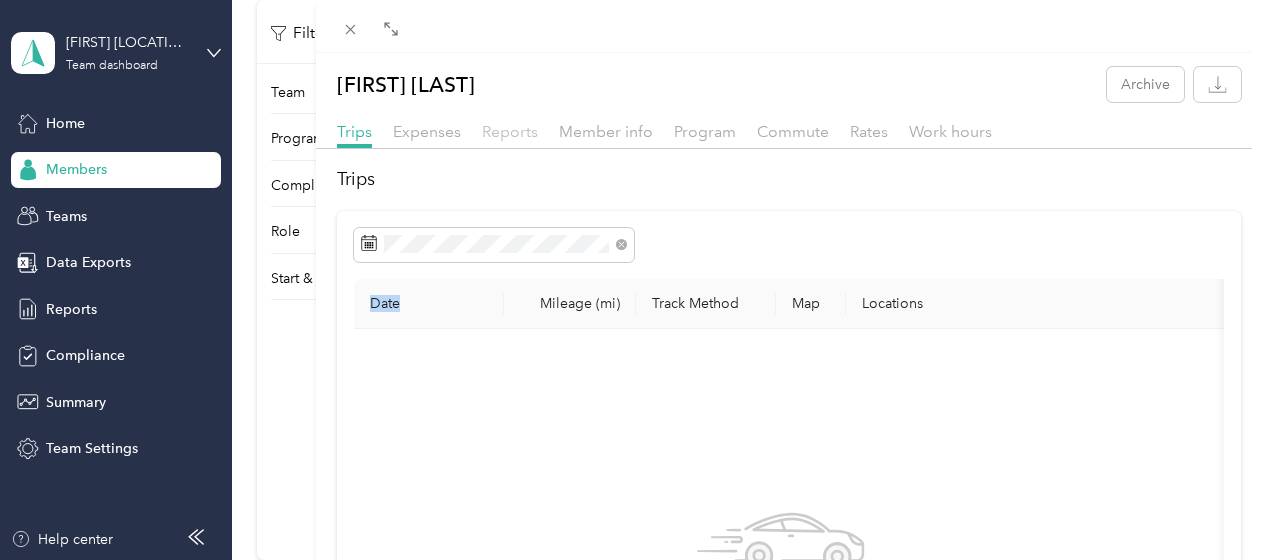 click on "Reports" at bounding box center (510, 131) 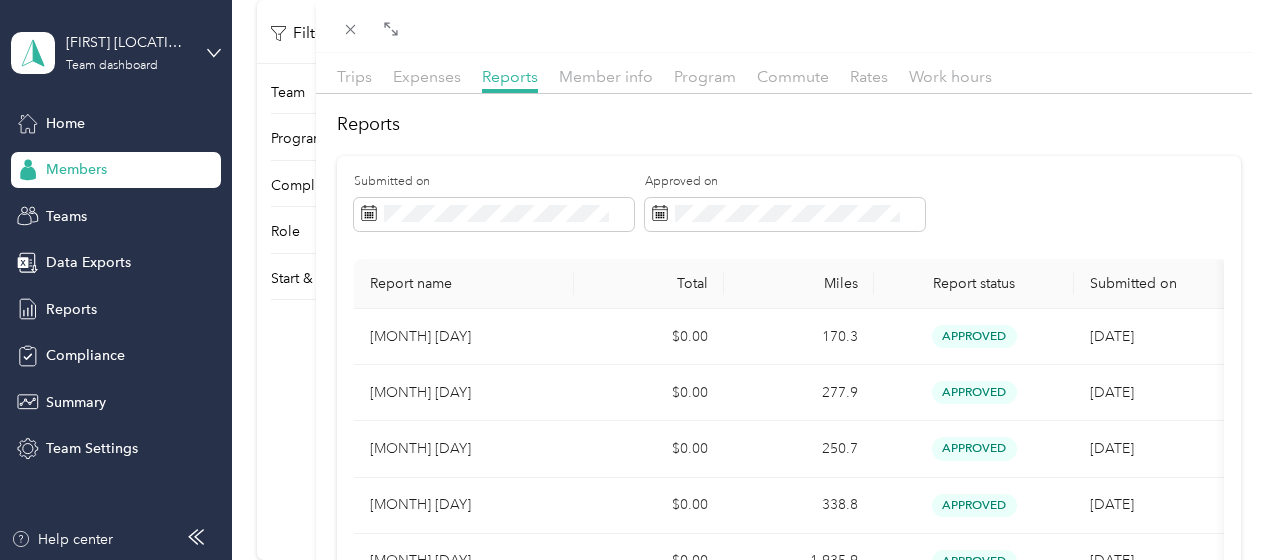 scroll, scrollTop: 0, scrollLeft: 0, axis: both 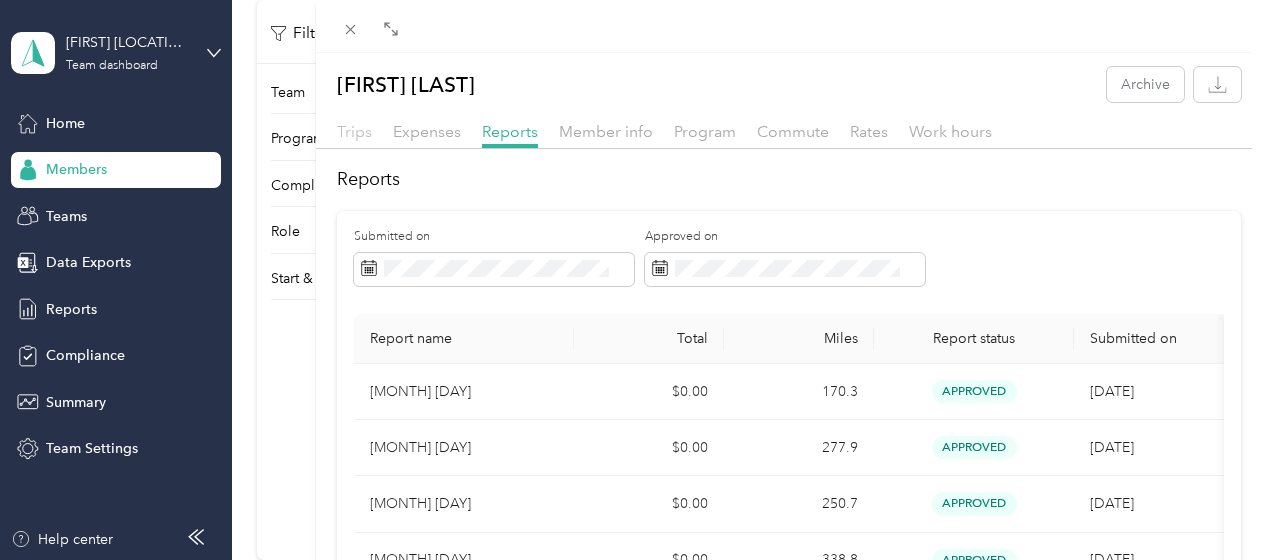 click on "Trips" at bounding box center [354, 131] 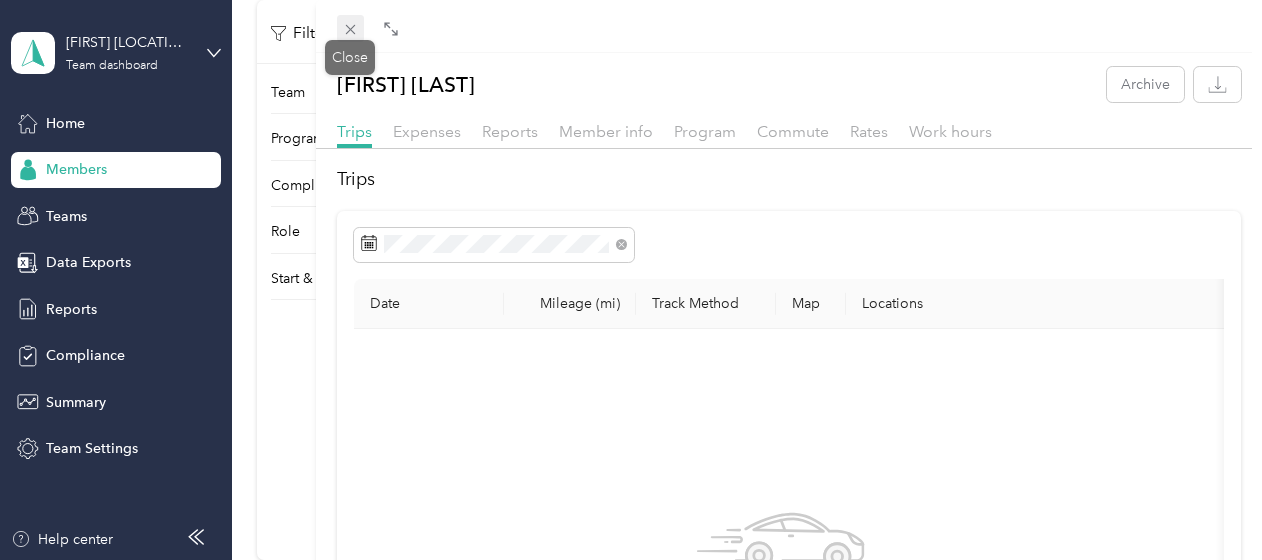 click 